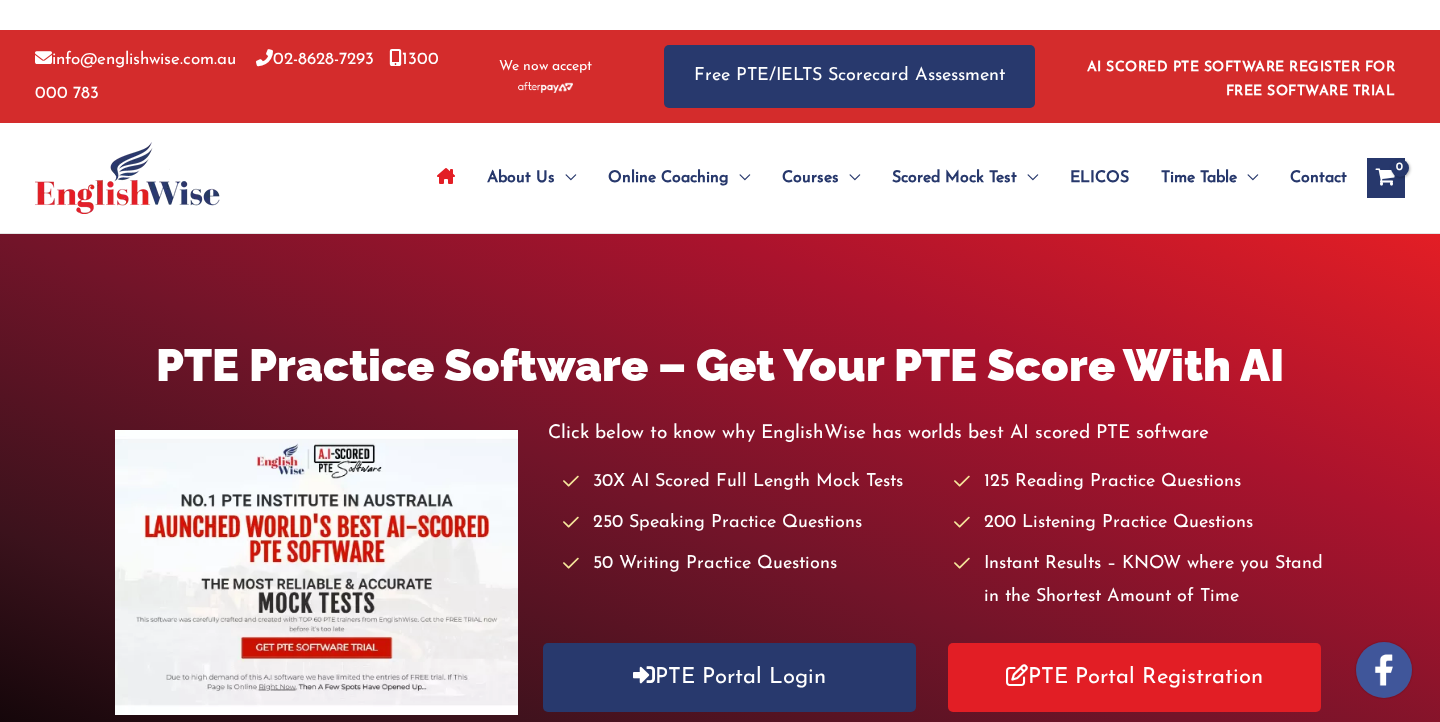 scroll, scrollTop: 0, scrollLeft: 0, axis: both 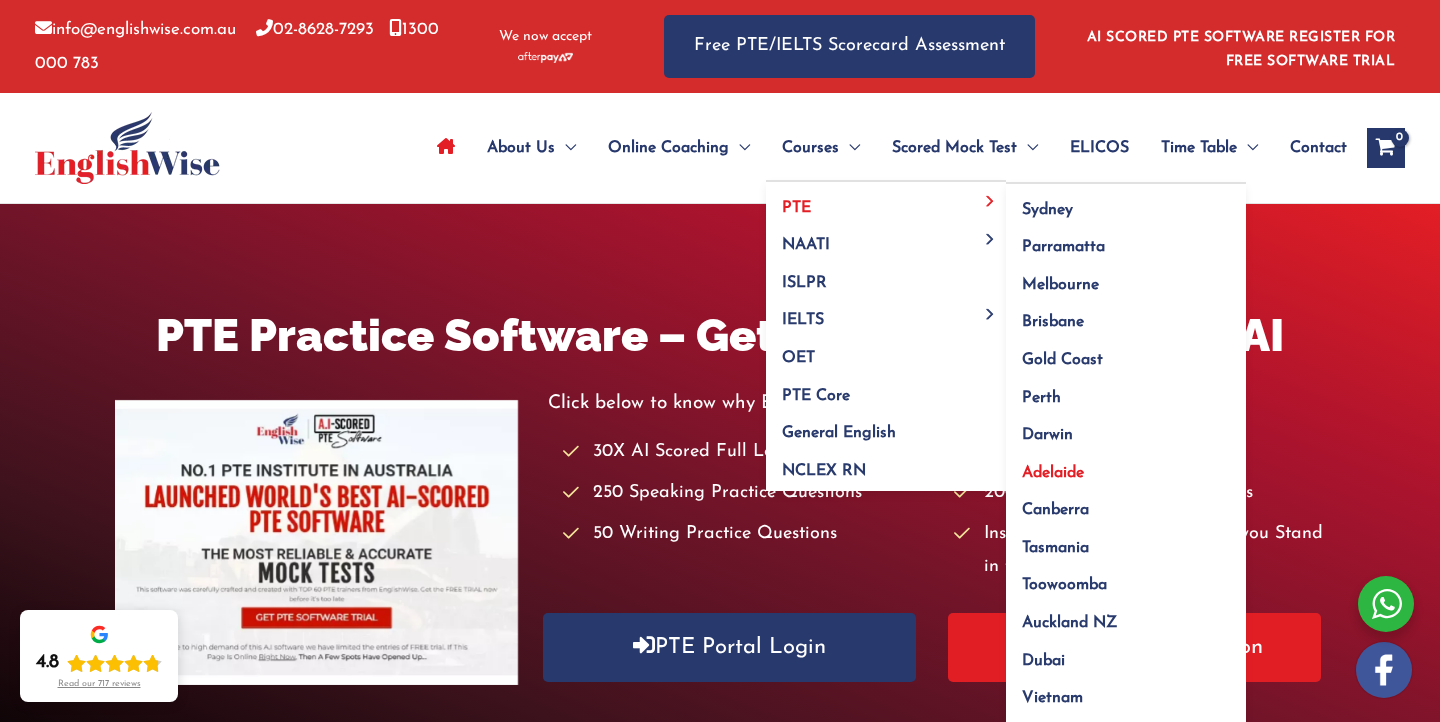 click on "Adelaide" at bounding box center (1053, 473) 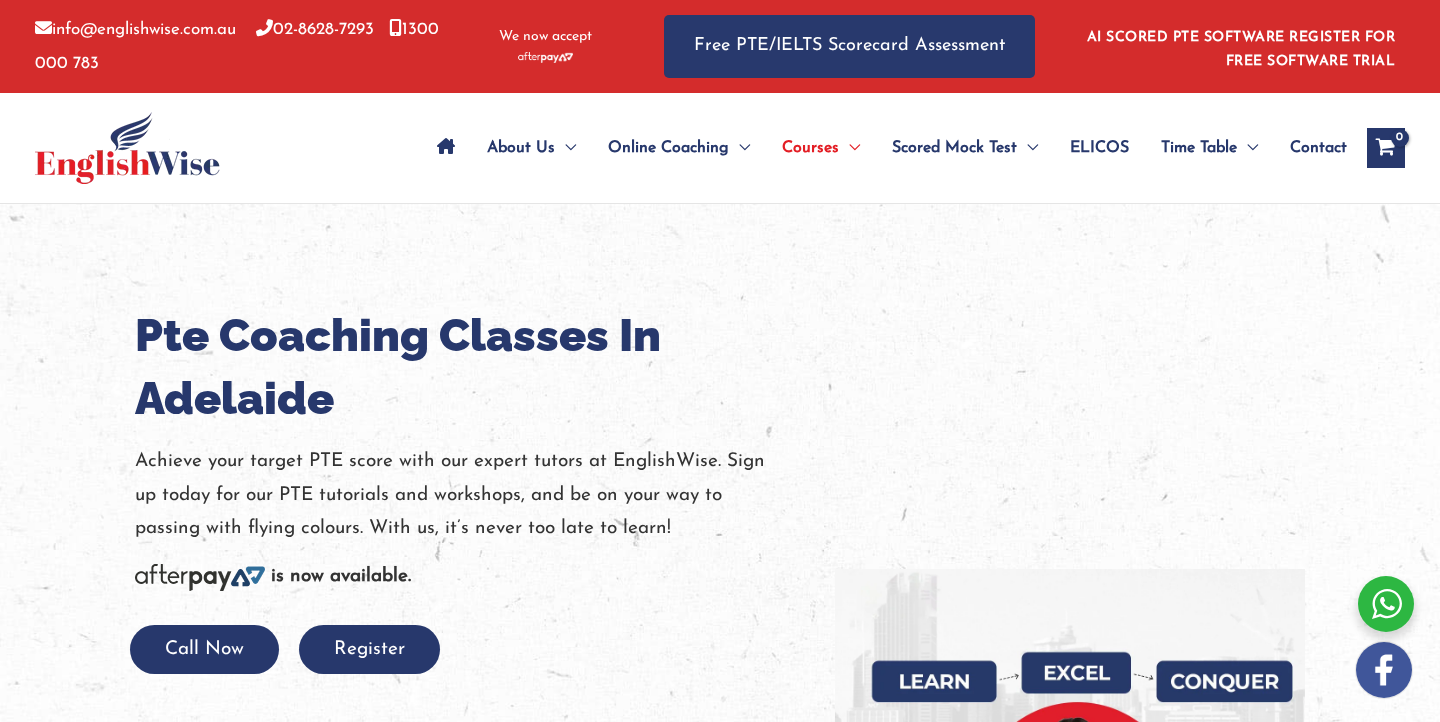 scroll, scrollTop: 0, scrollLeft: 0, axis: both 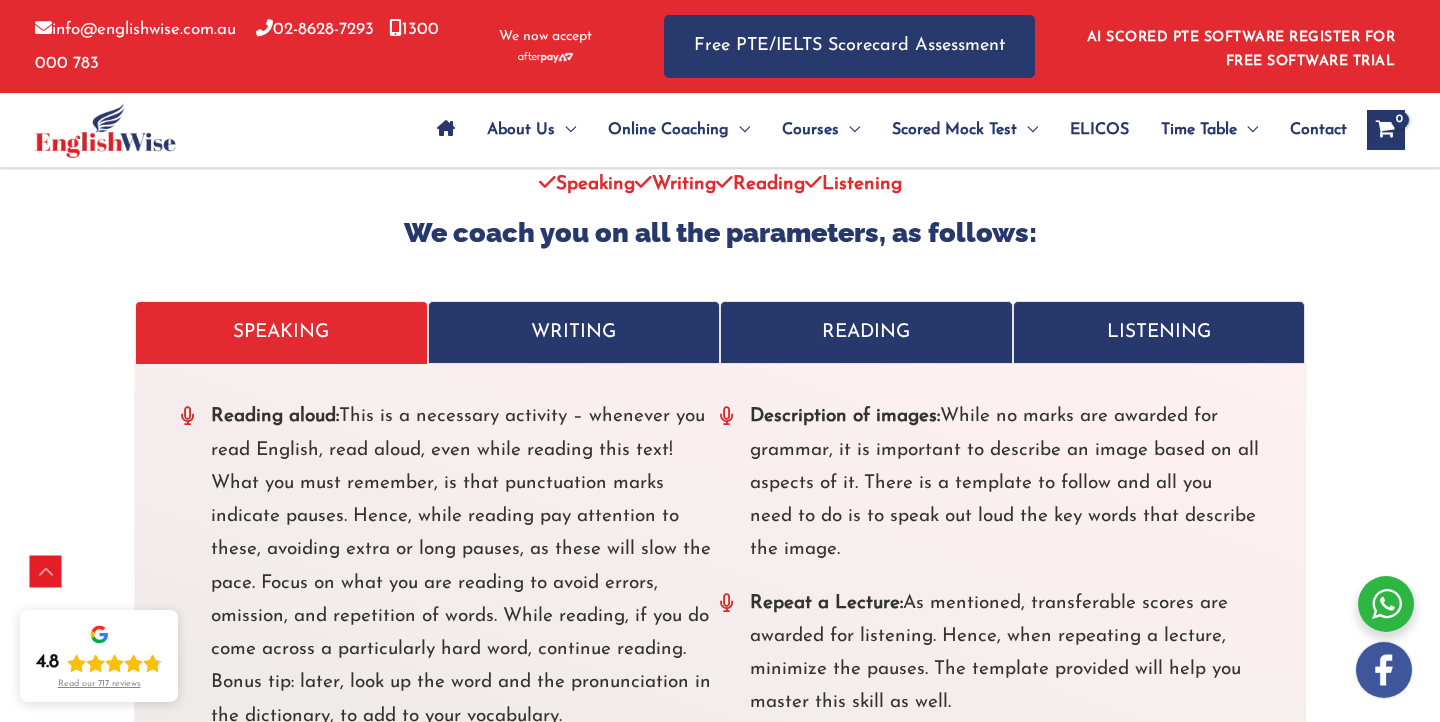 click on "READING" at bounding box center [866, 332] 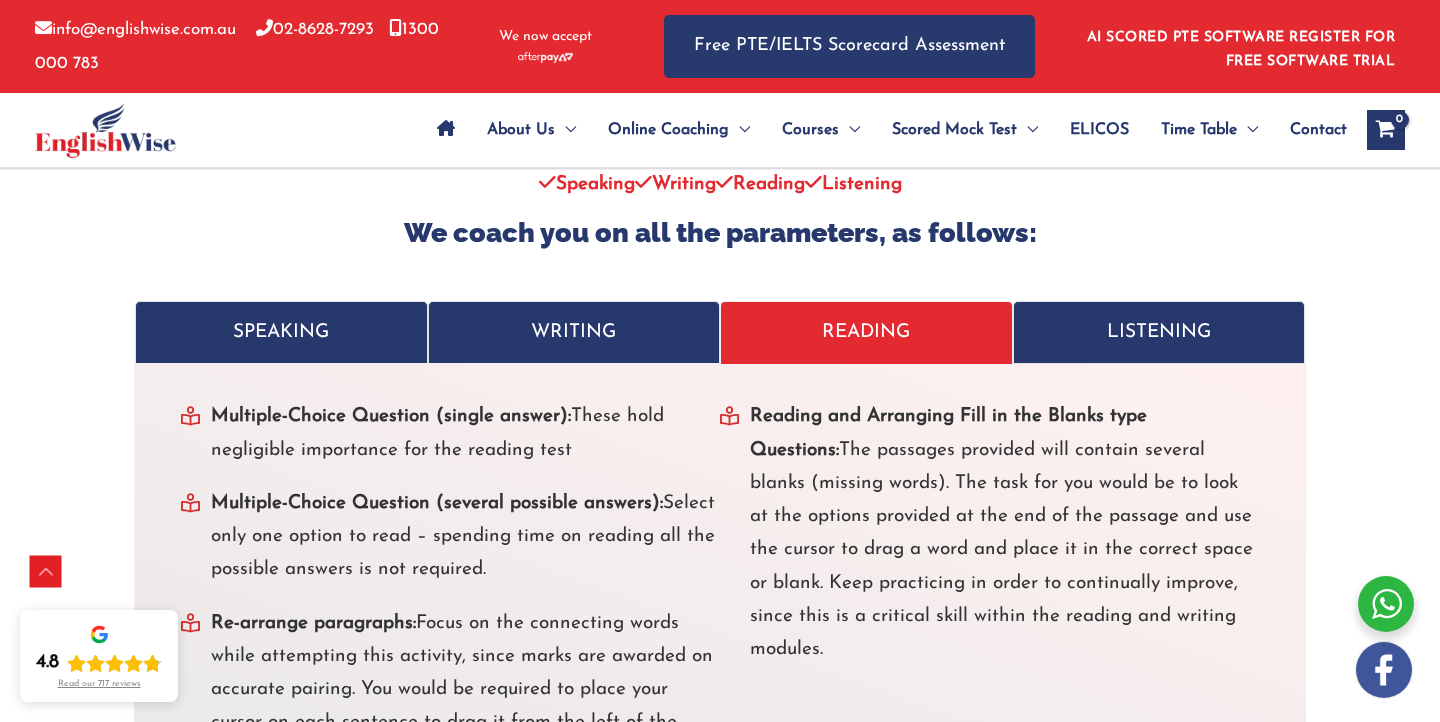click on "LISTENING" at bounding box center (1159, 332) 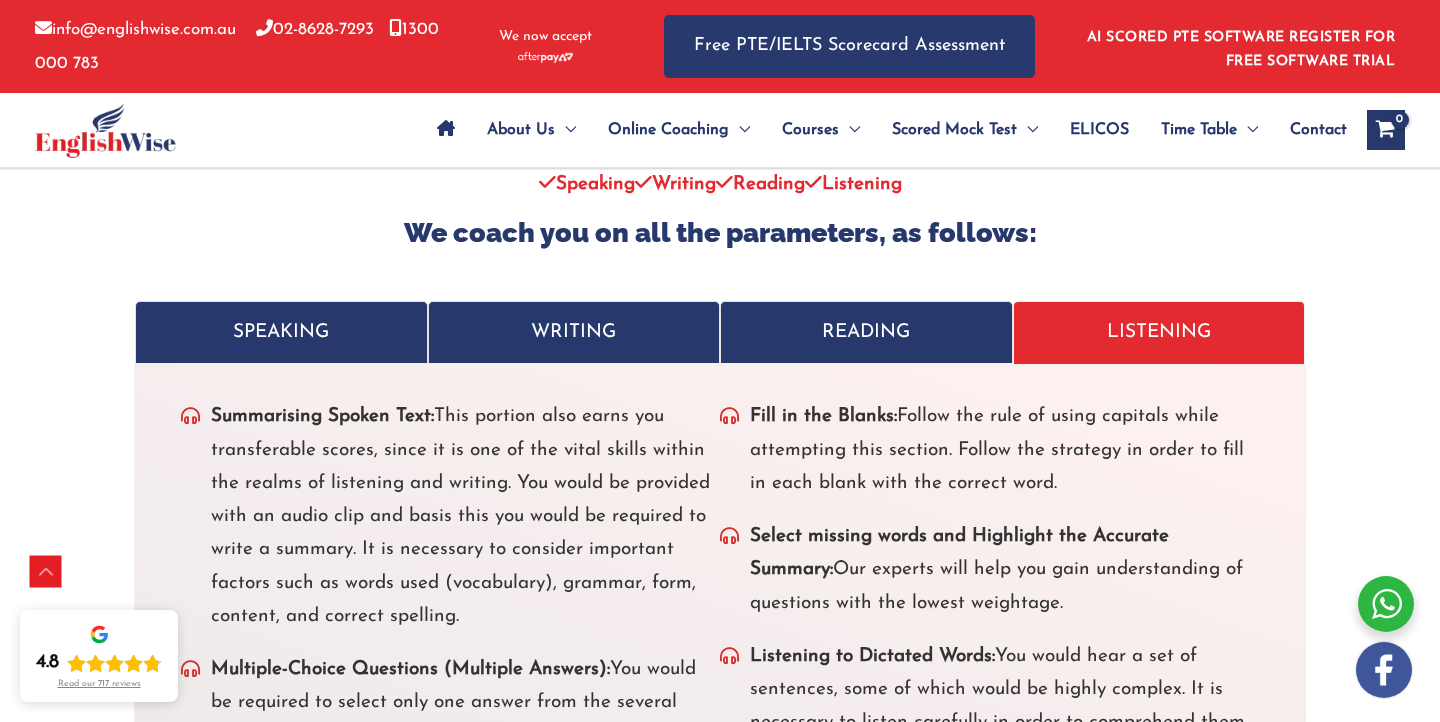 click on "WRITING" at bounding box center (574, 332) 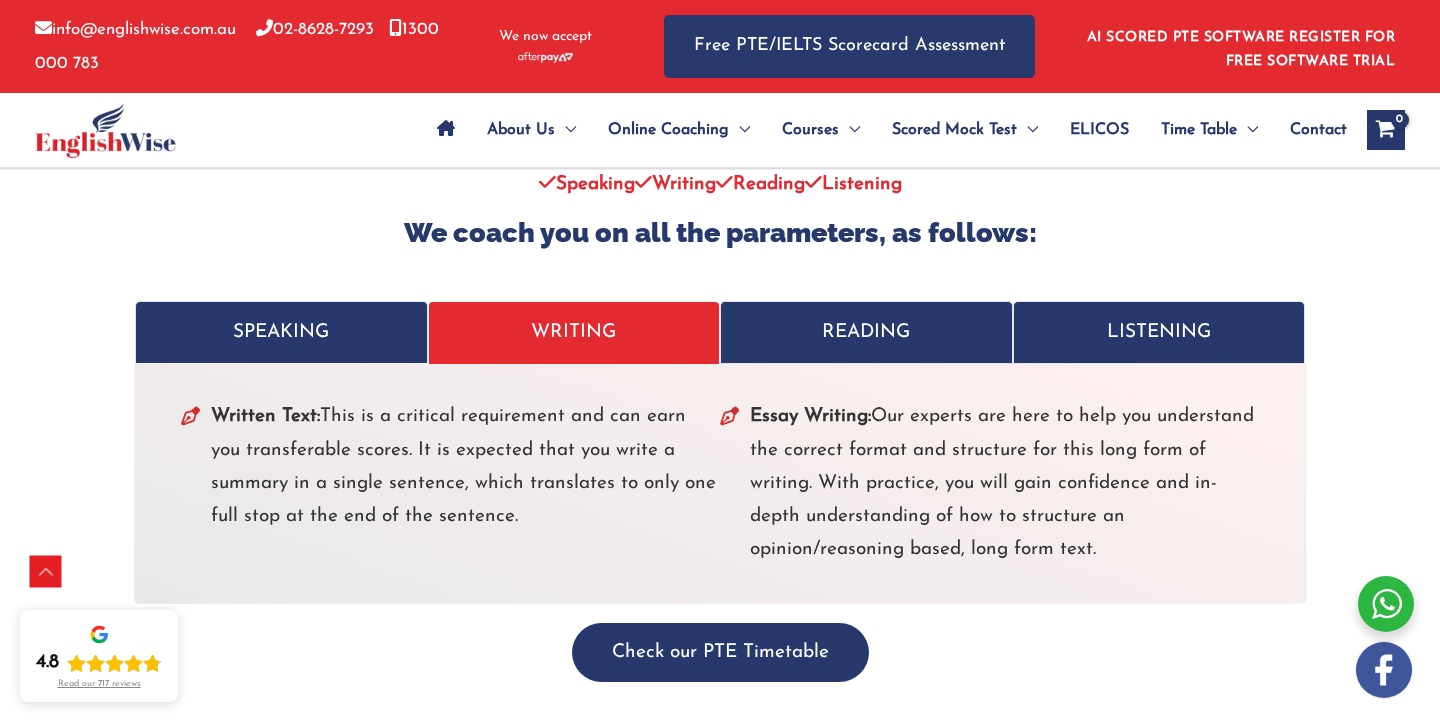 click on "LISTENING" at bounding box center [1159, 332] 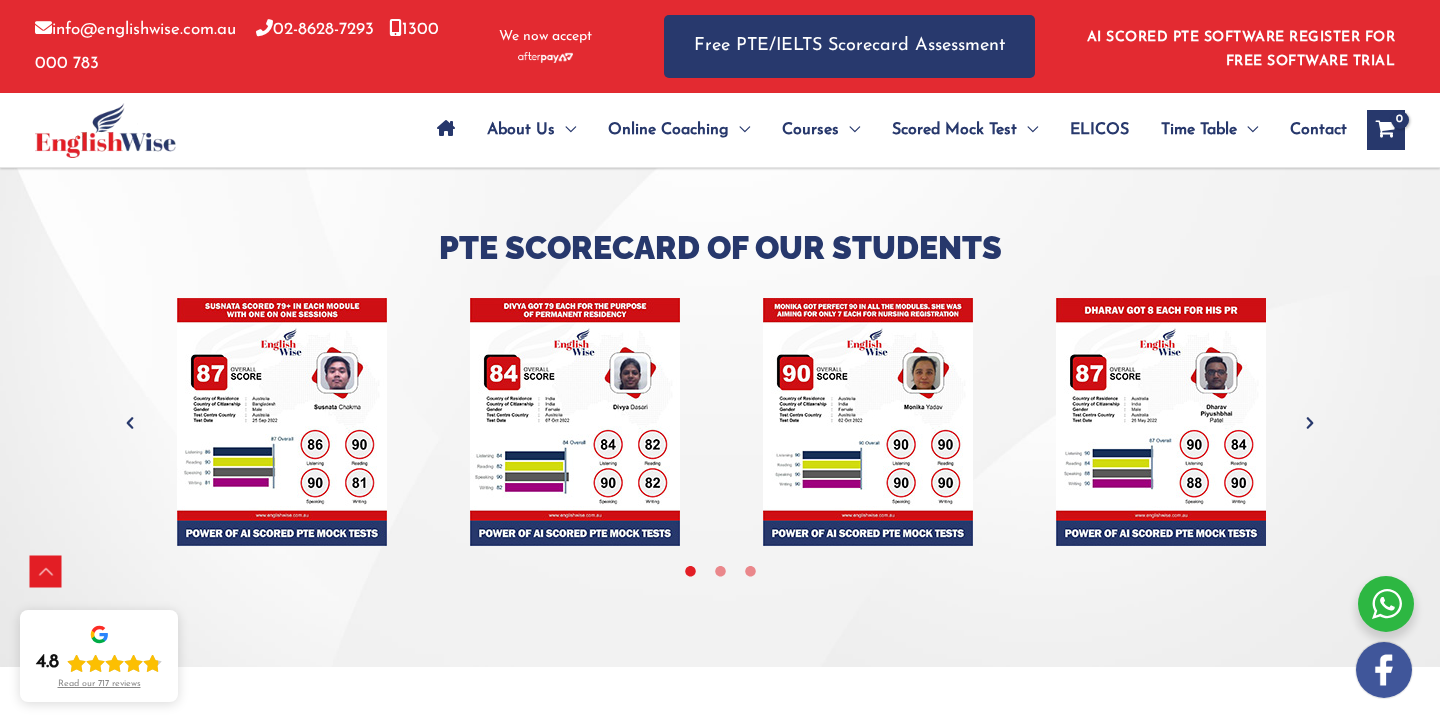 scroll, scrollTop: 7339, scrollLeft: 0, axis: vertical 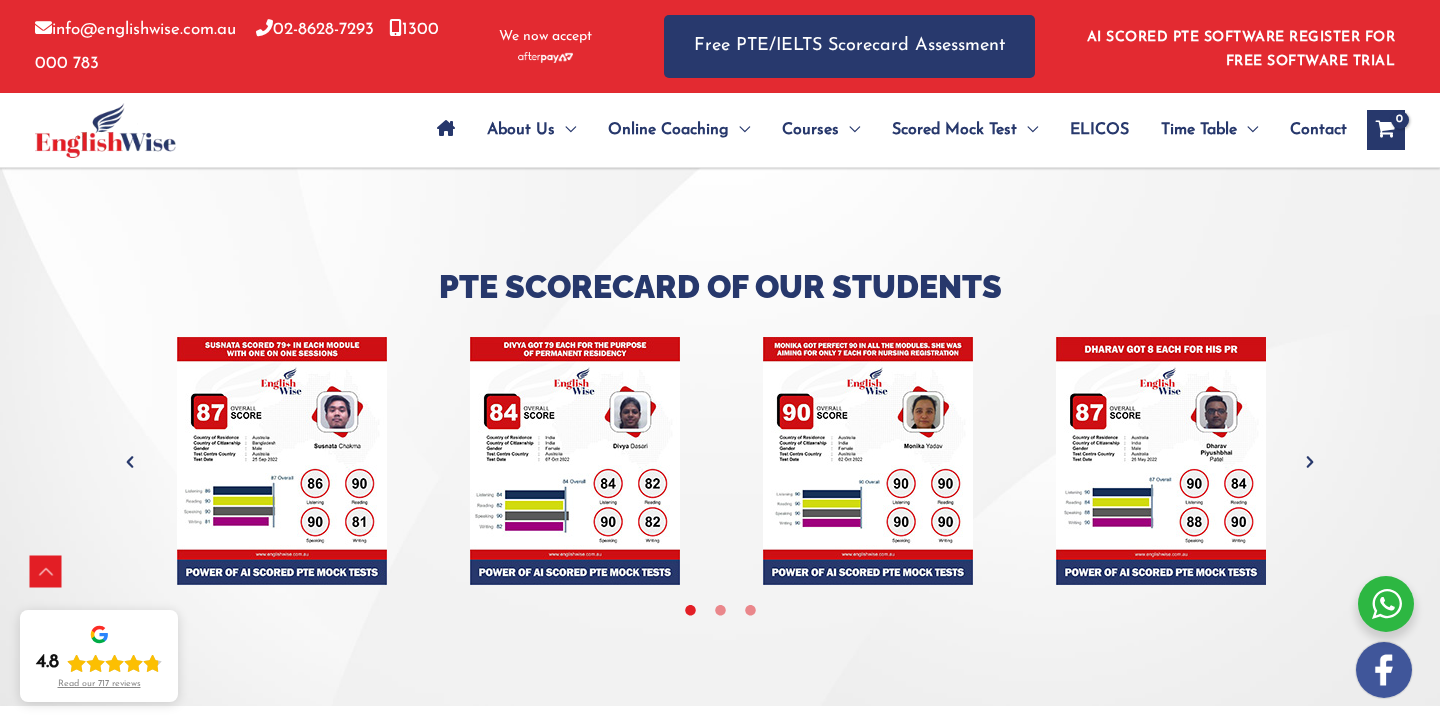 click at bounding box center (1310, 462) 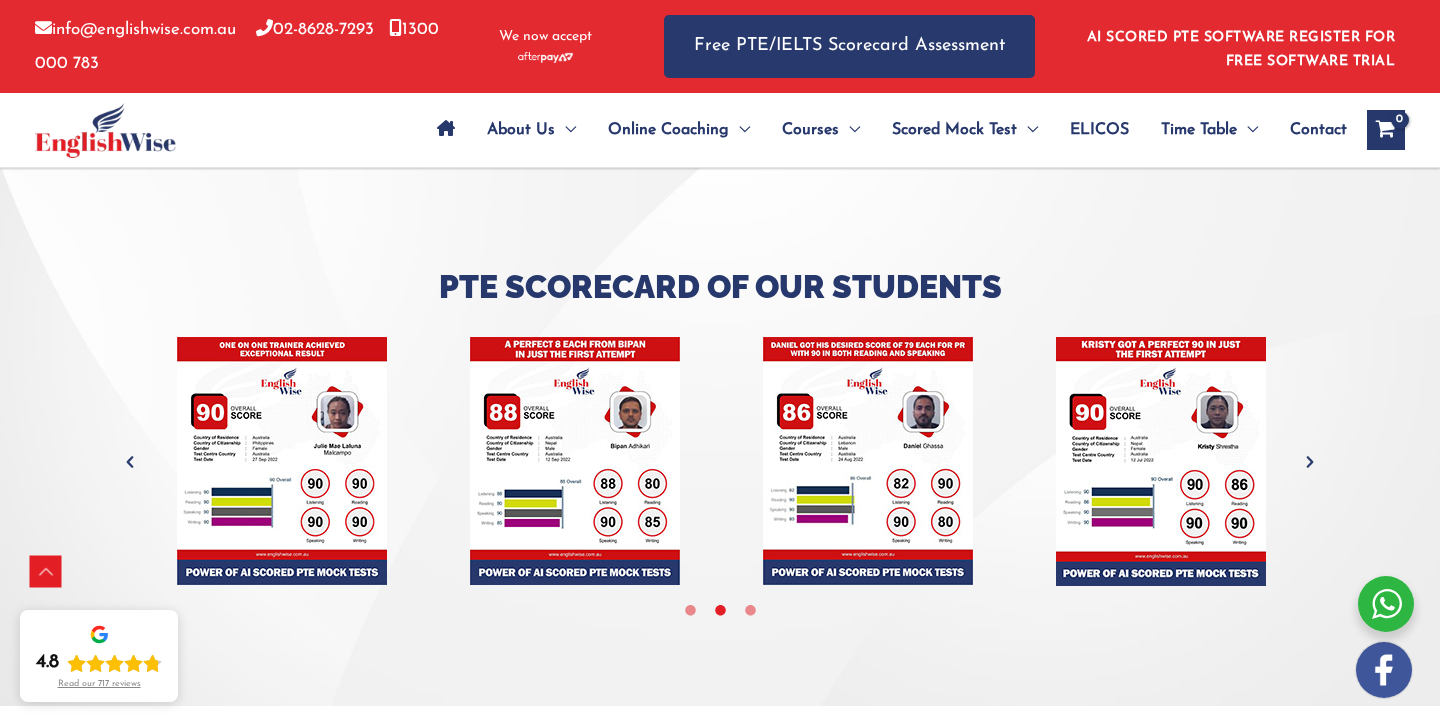 click at bounding box center [1310, 462] 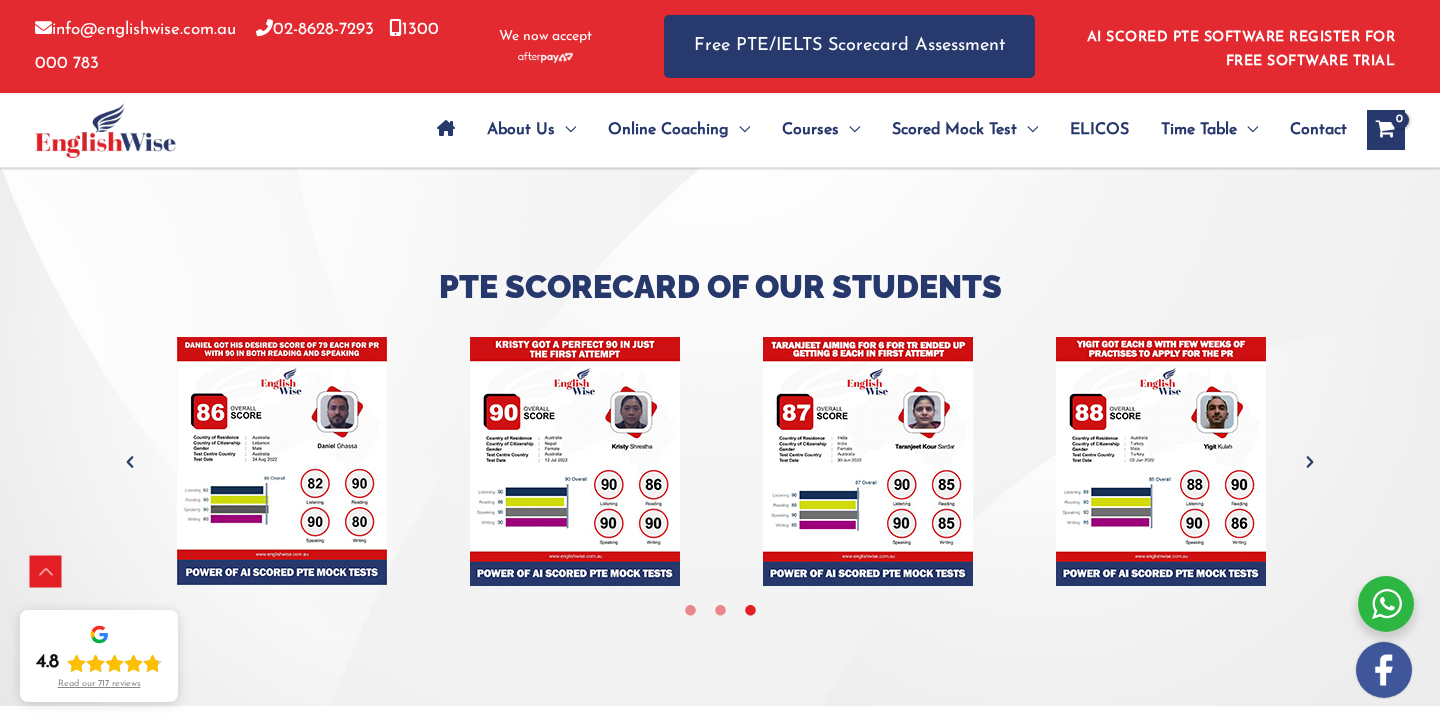 click at bounding box center [1310, 462] 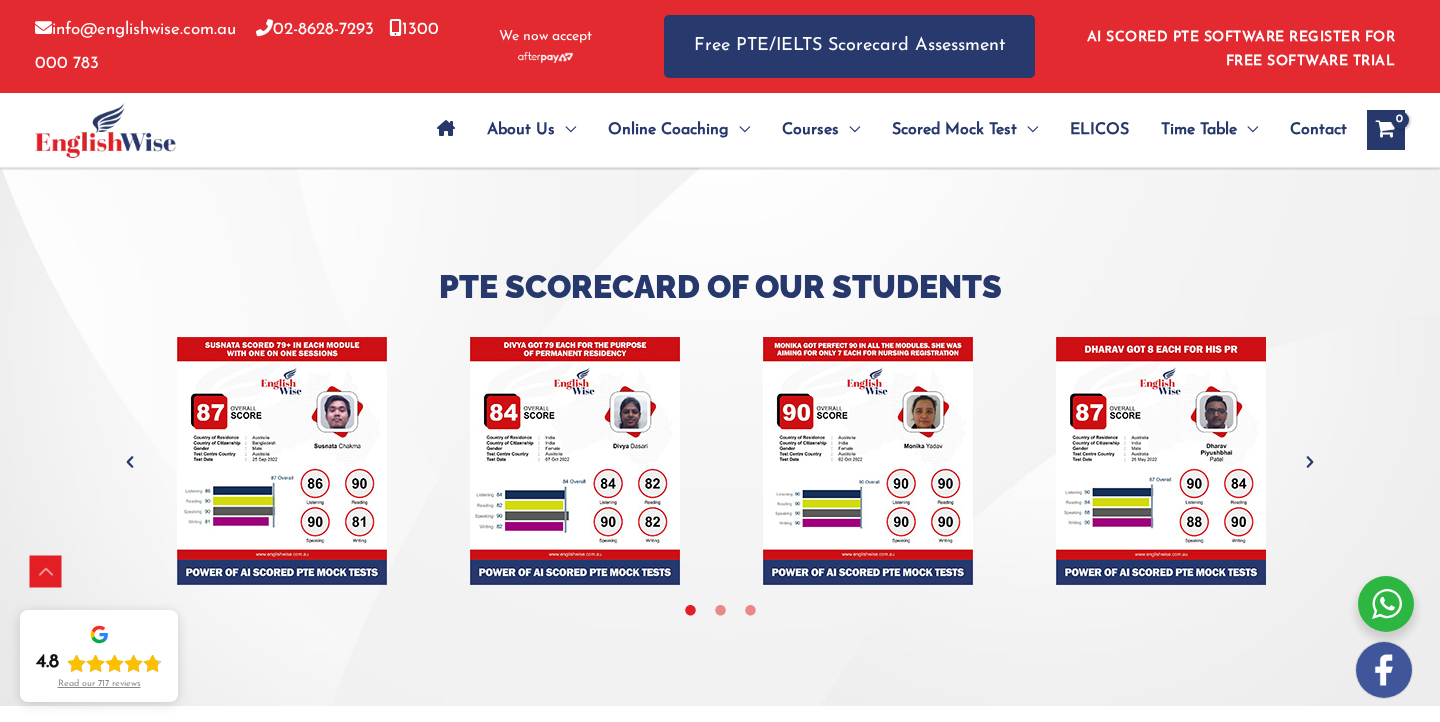 click at bounding box center (1310, 462) 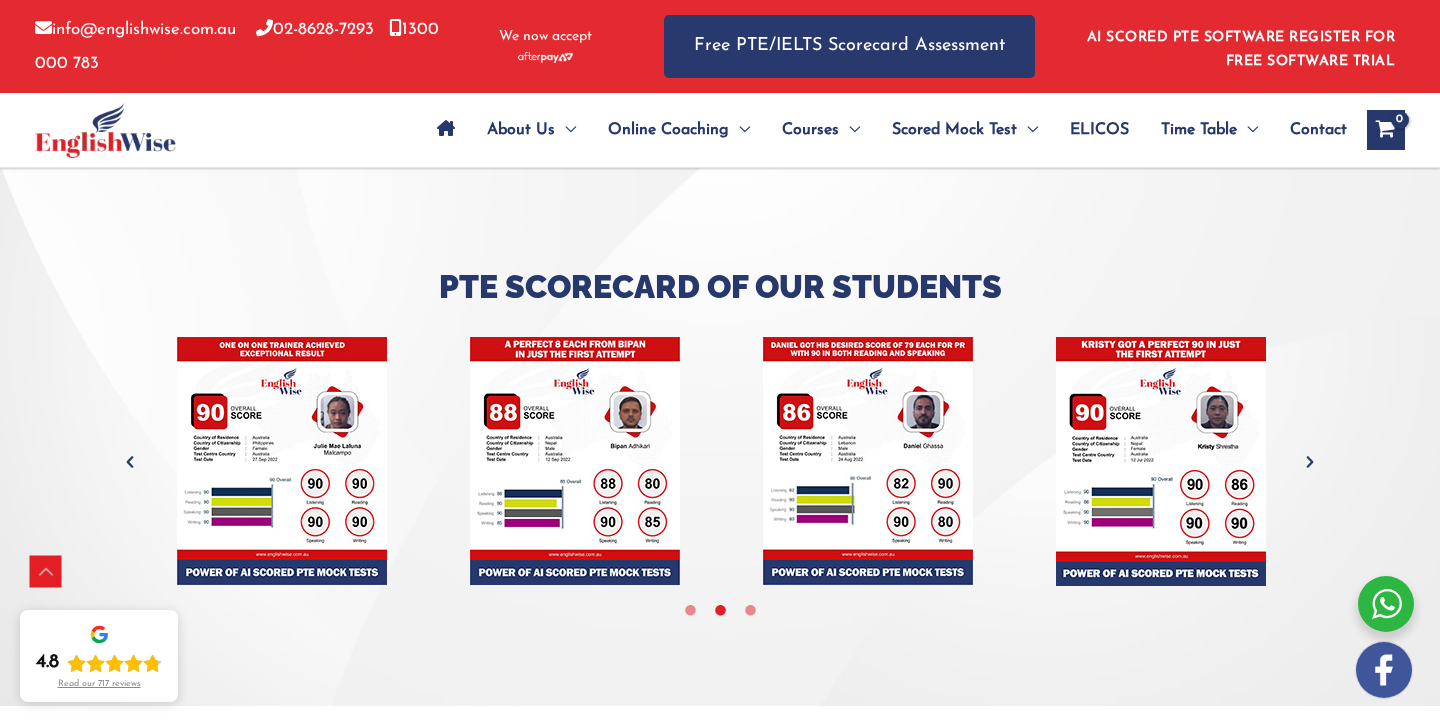 click at bounding box center [1310, 462] 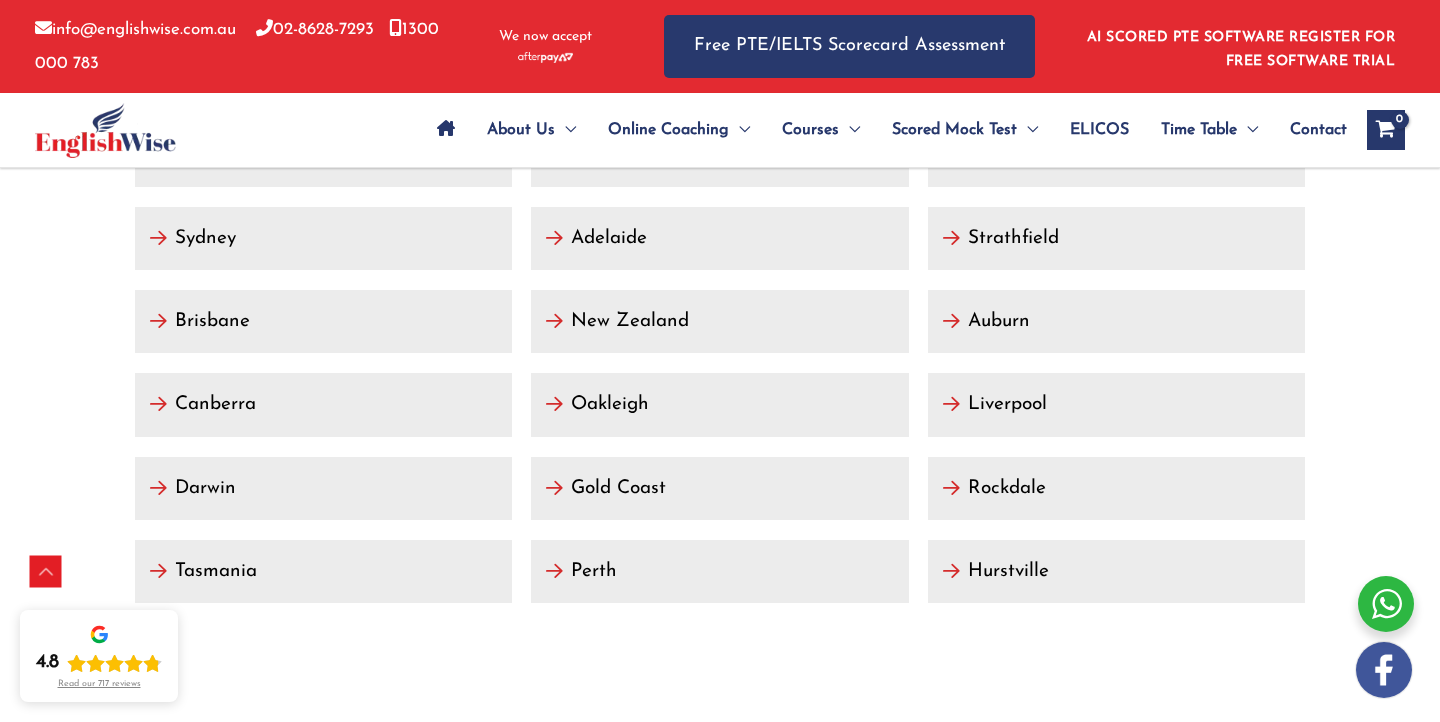 scroll, scrollTop: 8908, scrollLeft: 0, axis: vertical 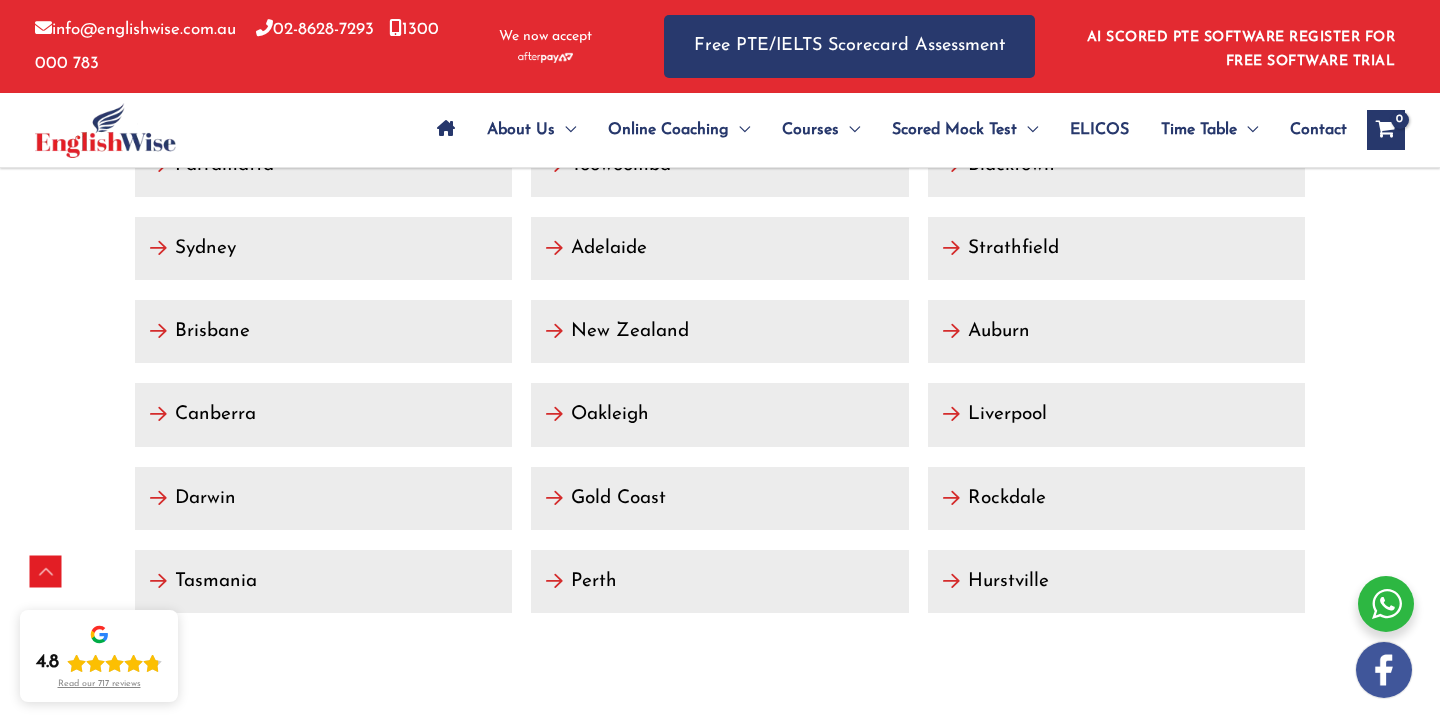 click on "Adelaide" at bounding box center (719, 248) 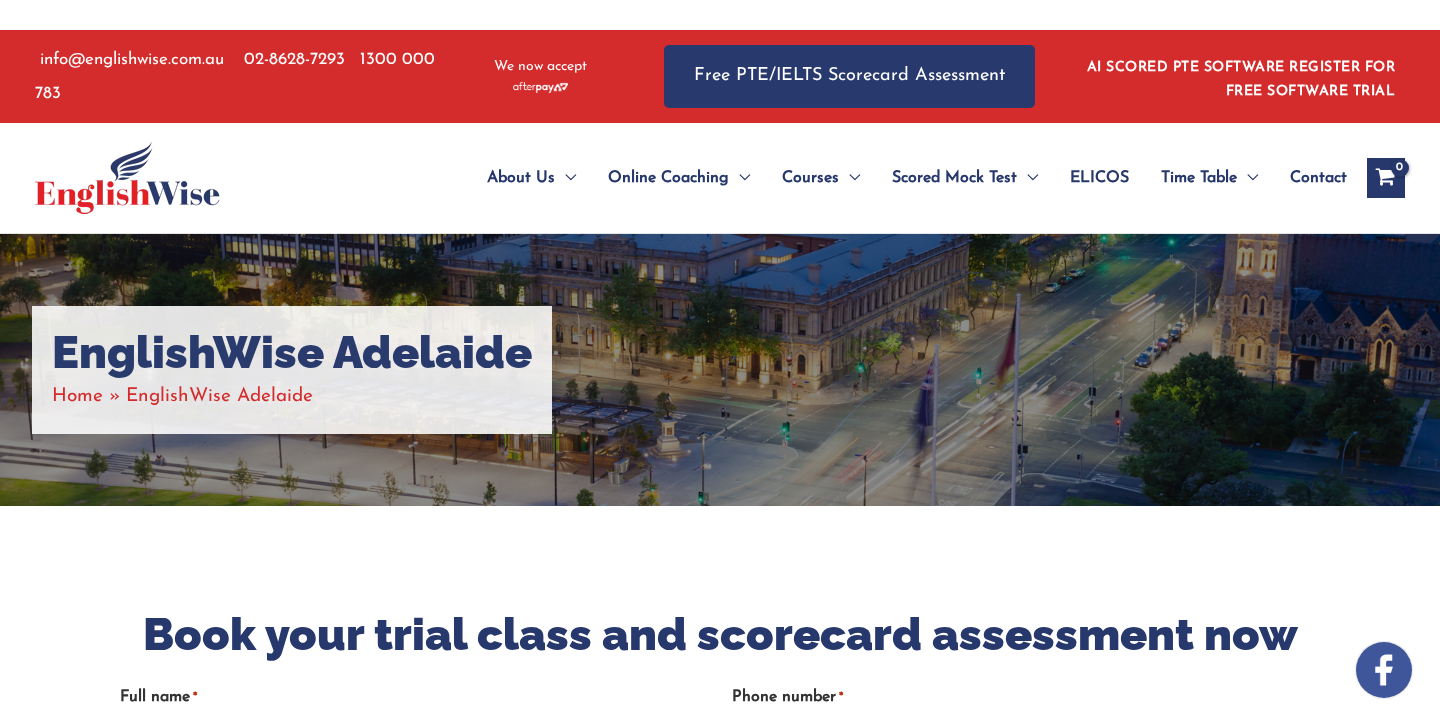 scroll, scrollTop: 0, scrollLeft: 0, axis: both 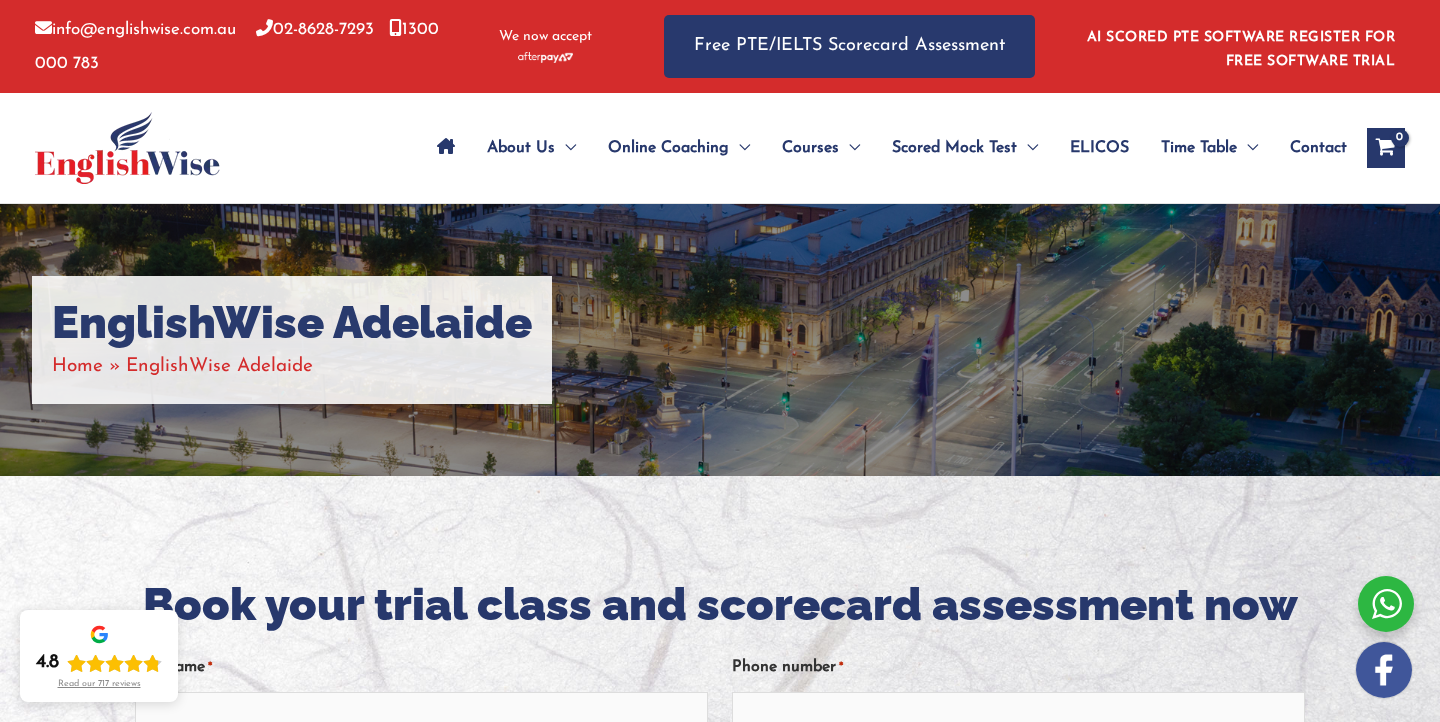 click at bounding box center [720, 931] 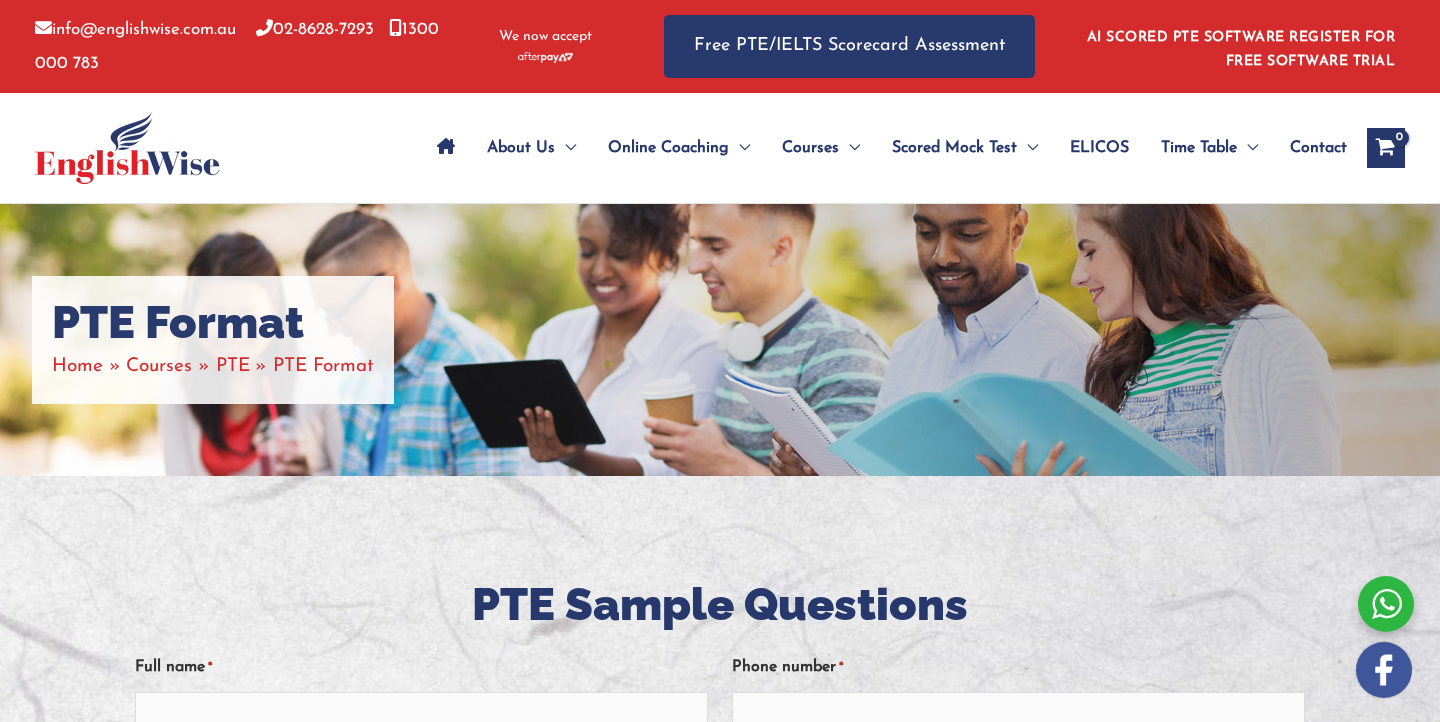 scroll, scrollTop: 0, scrollLeft: 0, axis: both 